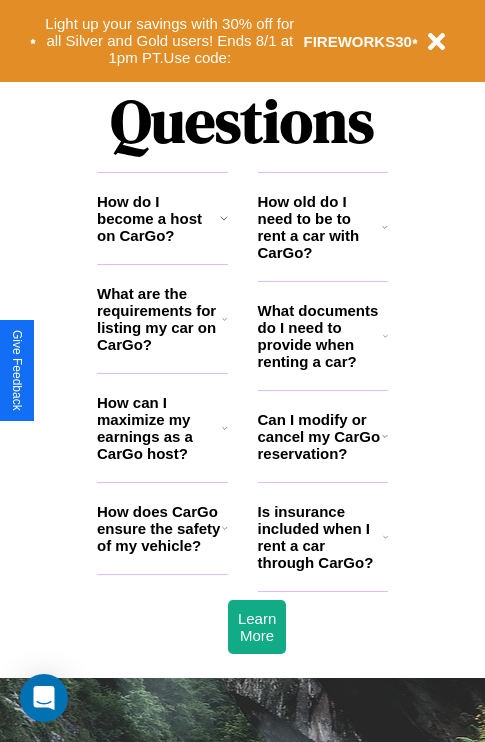 scroll, scrollTop: 2423, scrollLeft: 0, axis: vertical 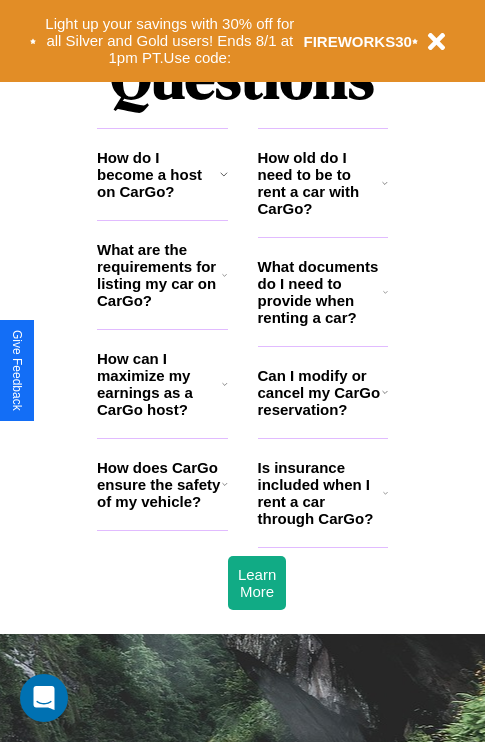 click on "What are the requirements for listing my car on CarGo?" at bounding box center (159, 275) 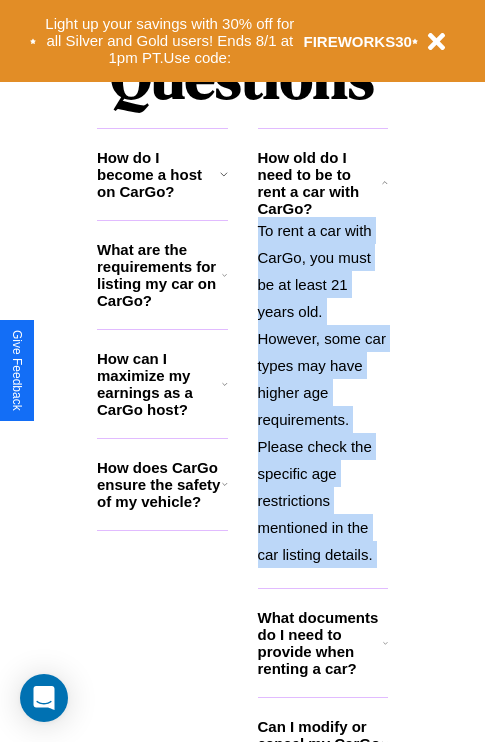 click 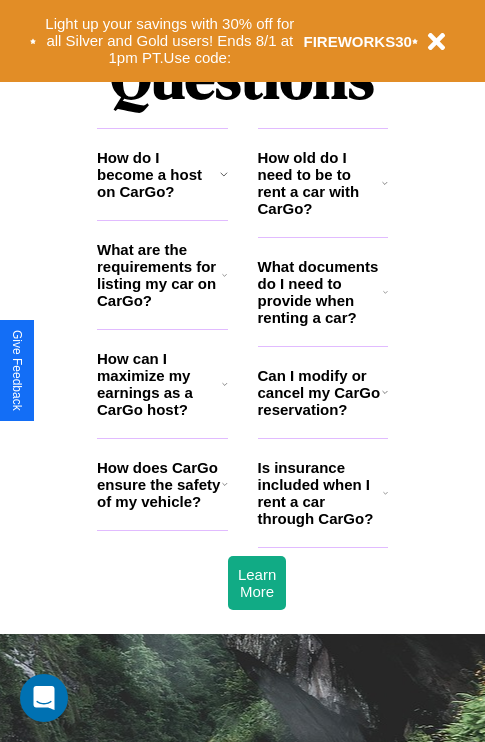 click 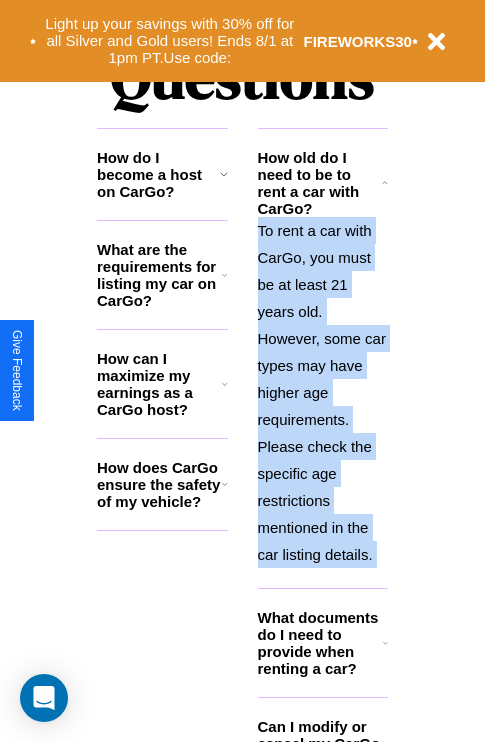 click on "To rent a car with CarGo, you must be at least 21 years old. However, some car types may have higher age requirements. Please check the specific age restrictions mentioned in the car listing details." at bounding box center (323, 392) 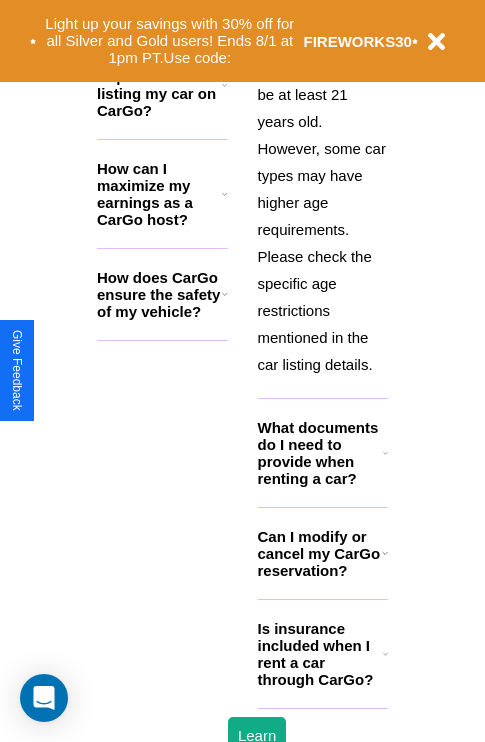 click on "Is insurance included when I rent a car through CarGo?" at bounding box center [320, 654] 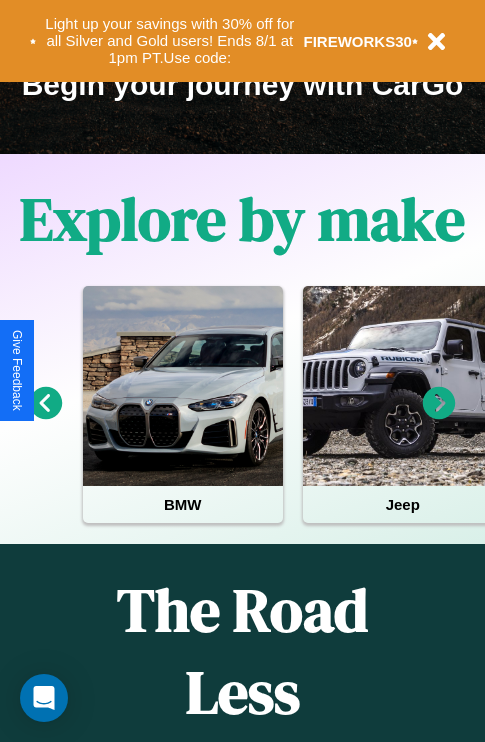scroll, scrollTop: 308, scrollLeft: 0, axis: vertical 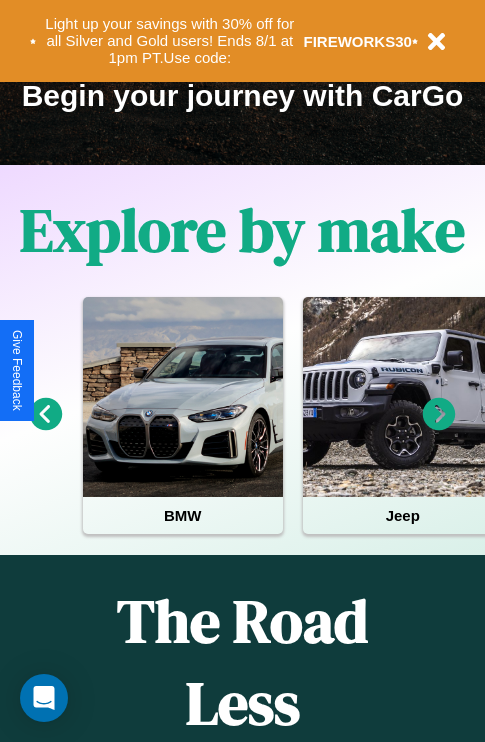 click 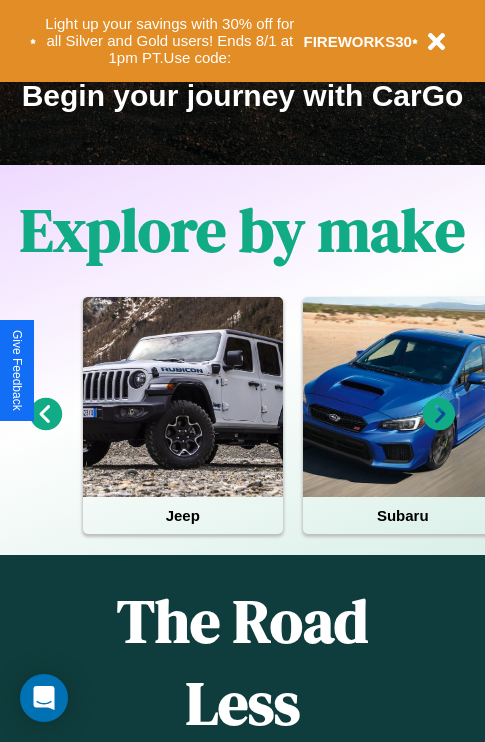 click 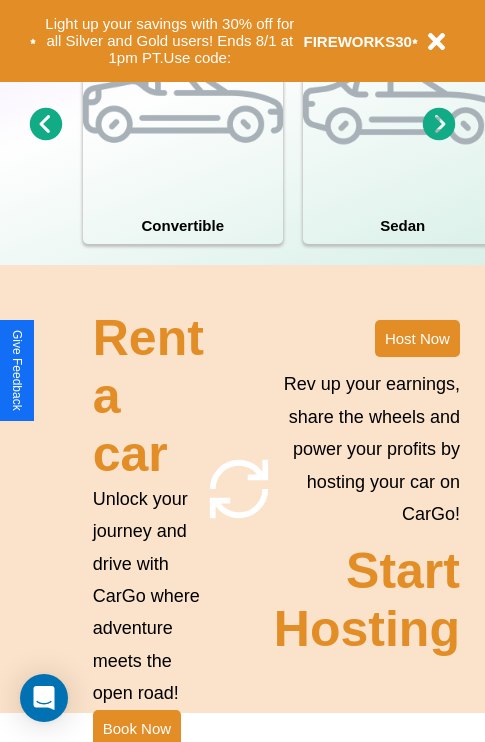 scroll, scrollTop: 1558, scrollLeft: 0, axis: vertical 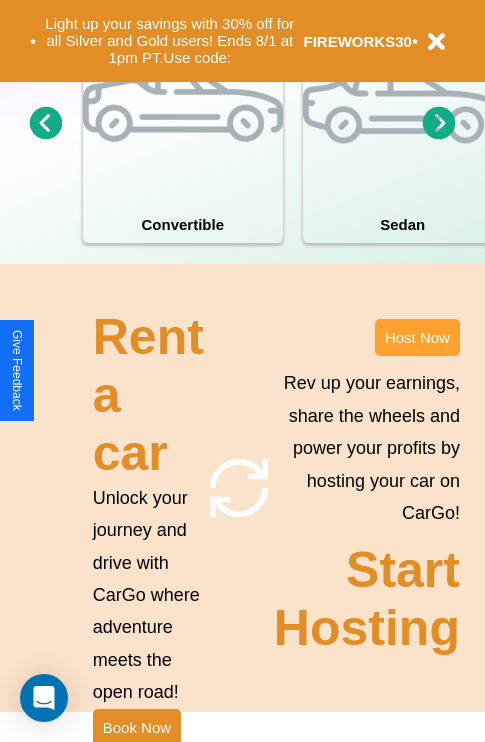 click on "Host Now" at bounding box center (417, 337) 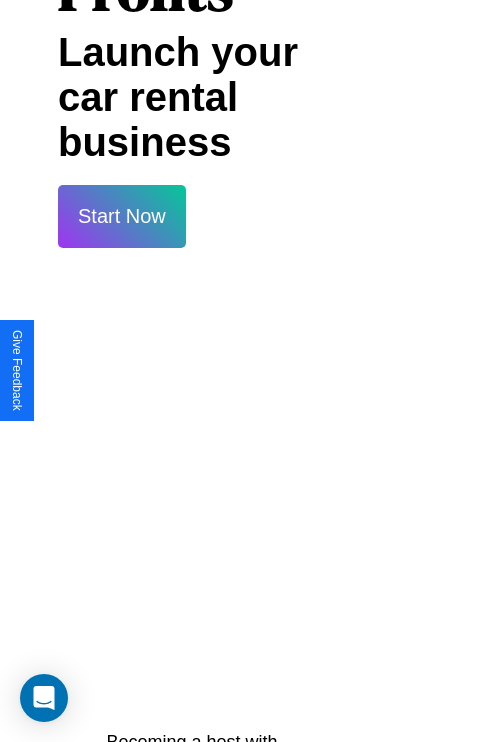 scroll, scrollTop: 35, scrollLeft: 39, axis: both 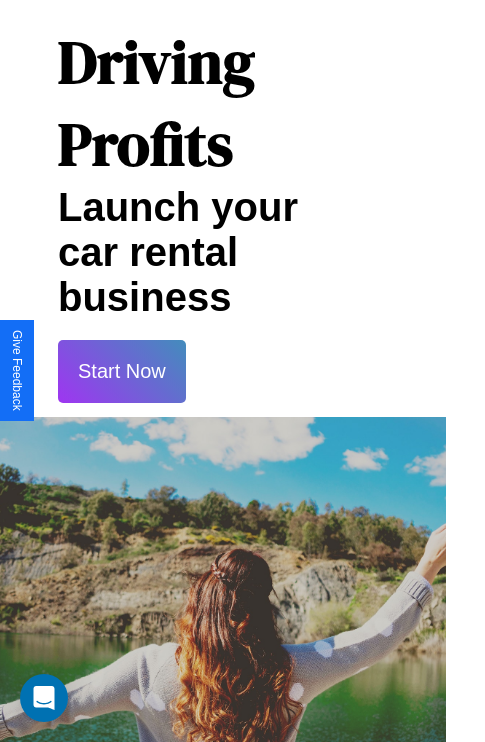 click on "Start Now" at bounding box center (122, 371) 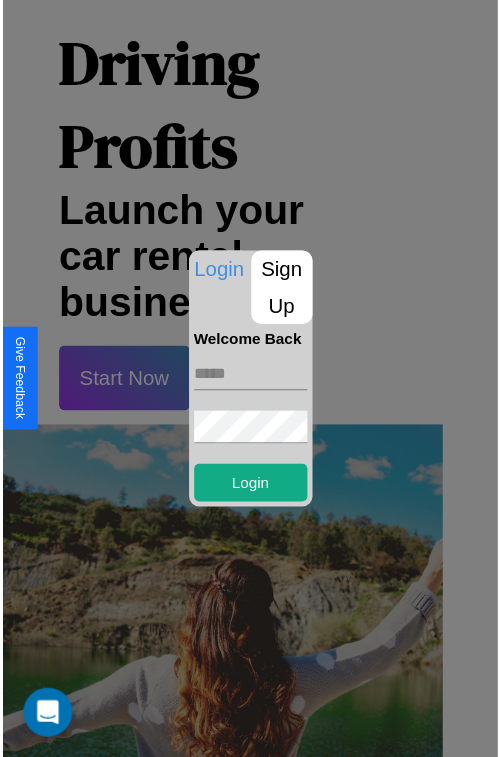 scroll, scrollTop: 35, scrollLeft: 34, axis: both 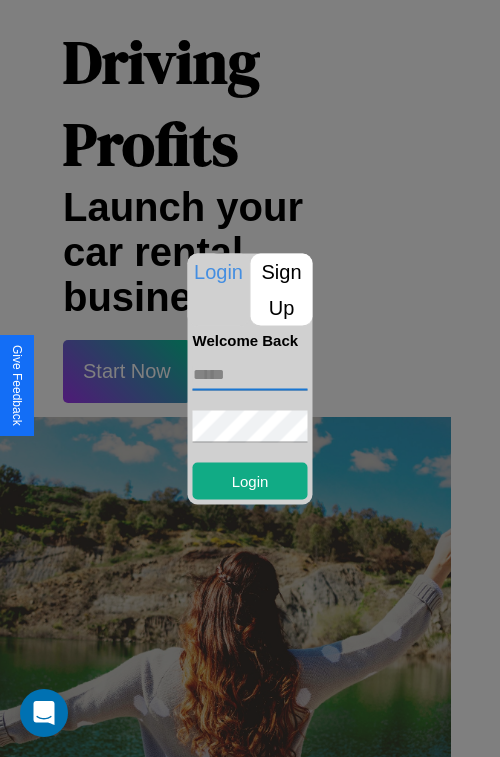 click at bounding box center (250, 374) 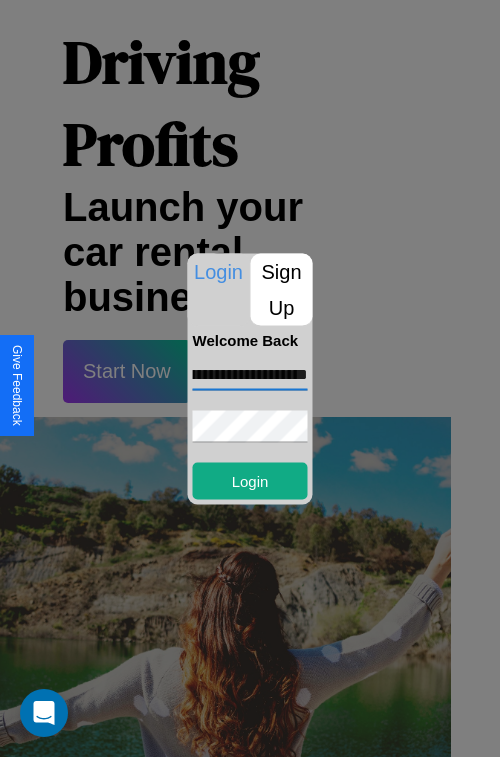 scroll, scrollTop: 0, scrollLeft: 79, axis: horizontal 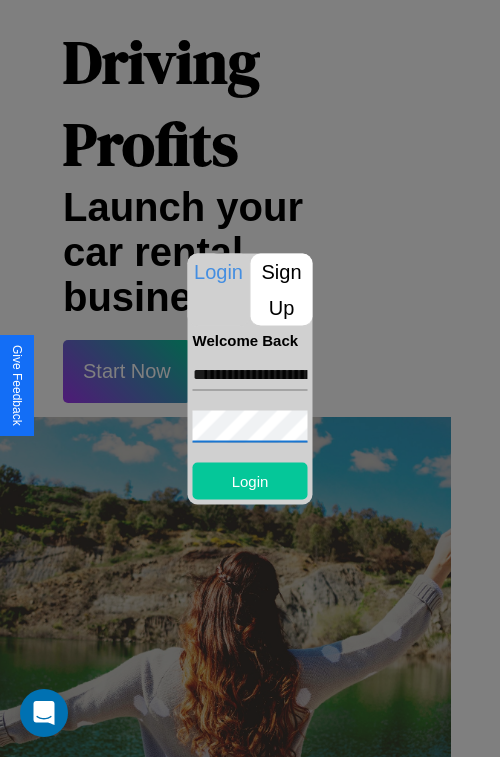 click on "Login" at bounding box center [250, 480] 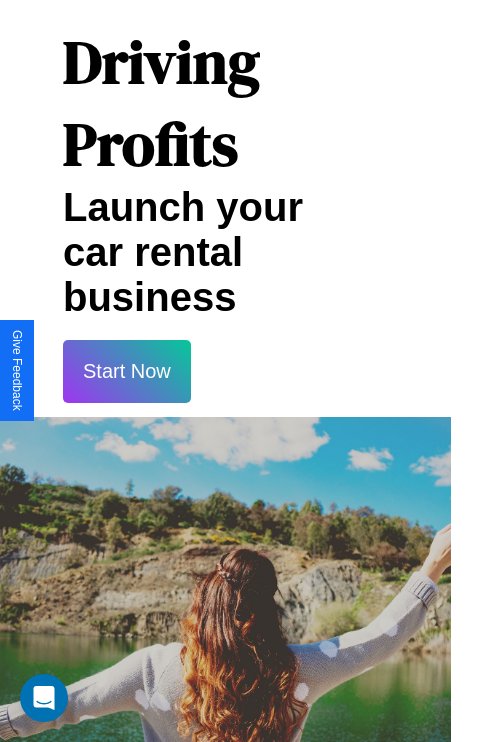 scroll, scrollTop: 37, scrollLeft: 34, axis: both 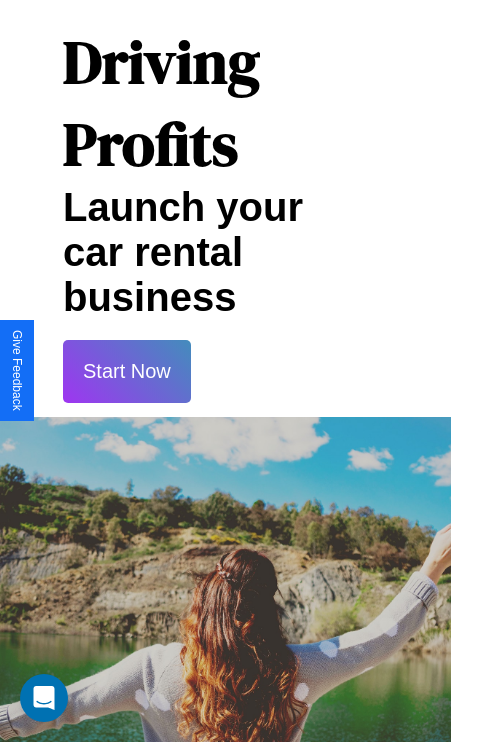 click on "Start Now" at bounding box center [127, 371] 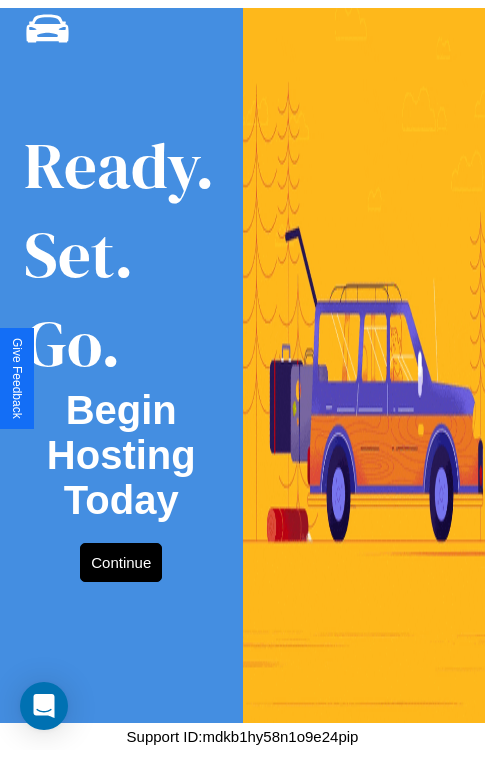 scroll, scrollTop: 0, scrollLeft: 0, axis: both 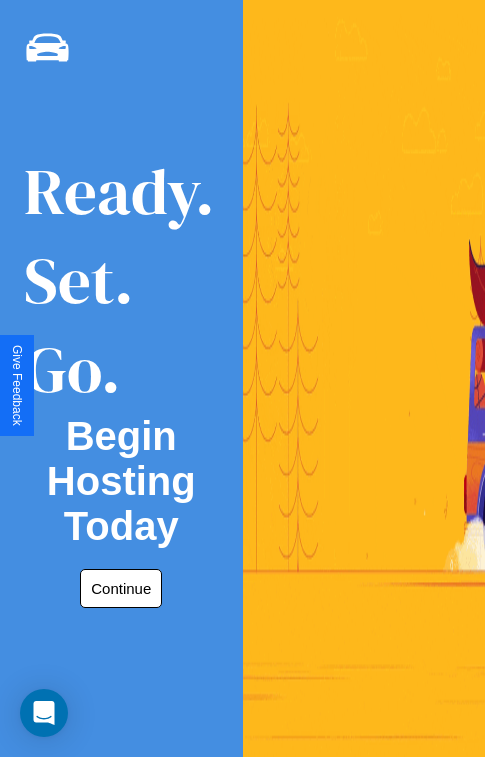 click on "Continue" at bounding box center (121, 588) 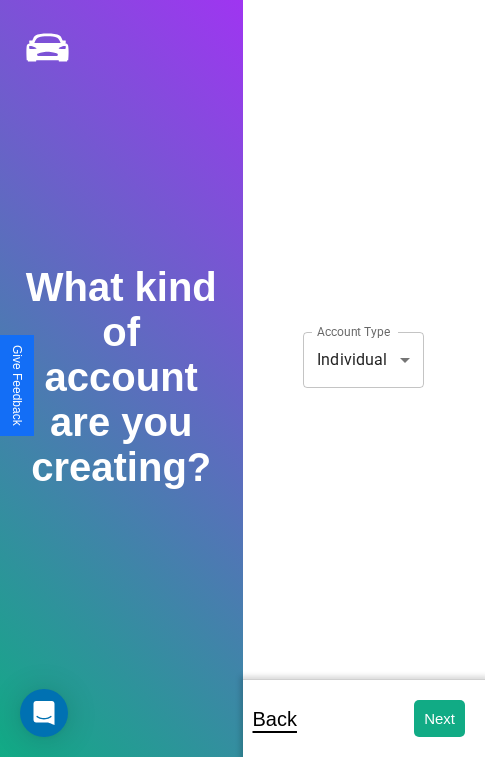 click on "**********" at bounding box center [242, 392] 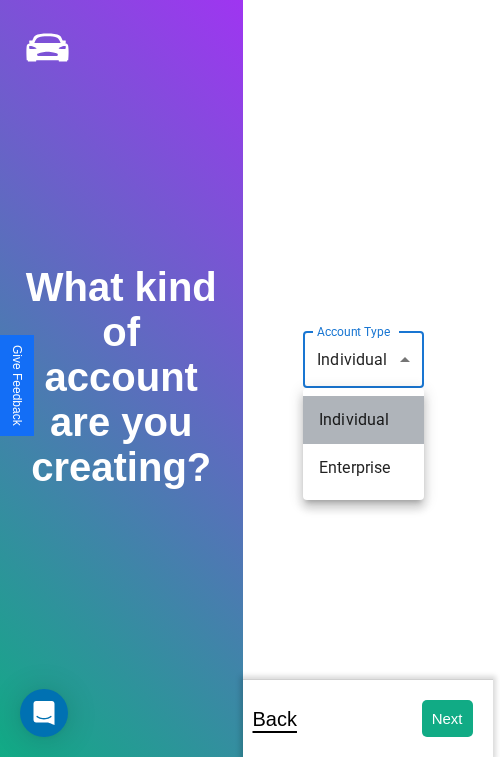 click on "Individual" at bounding box center [363, 420] 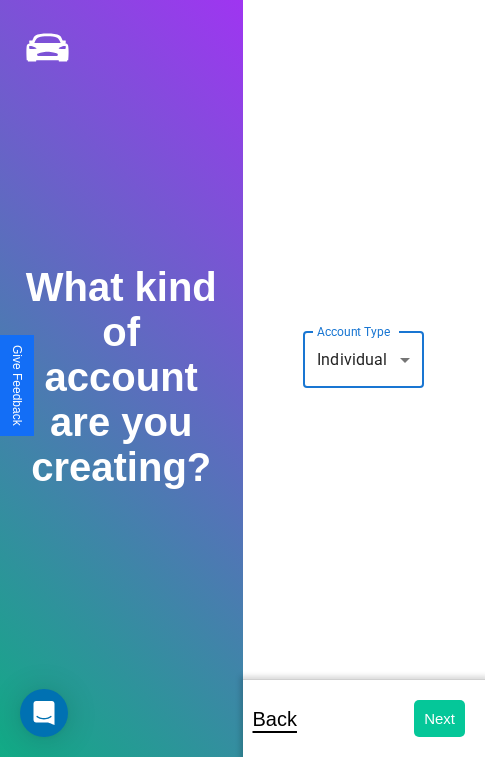 click on "Next" at bounding box center [439, 718] 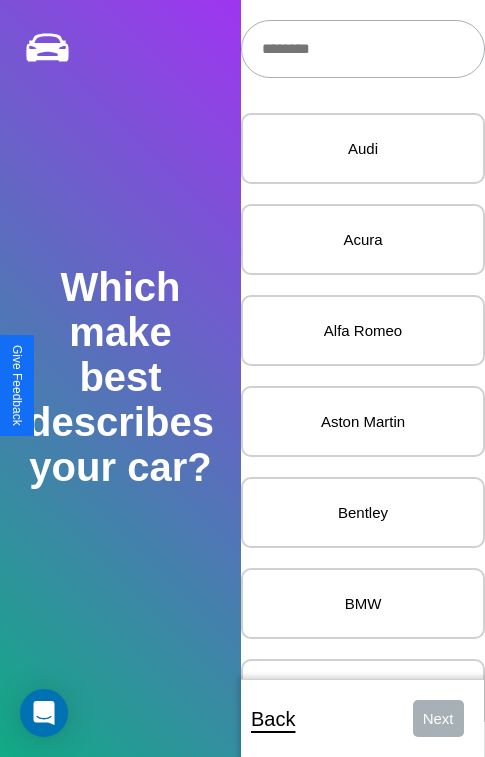 click at bounding box center (363, 49) 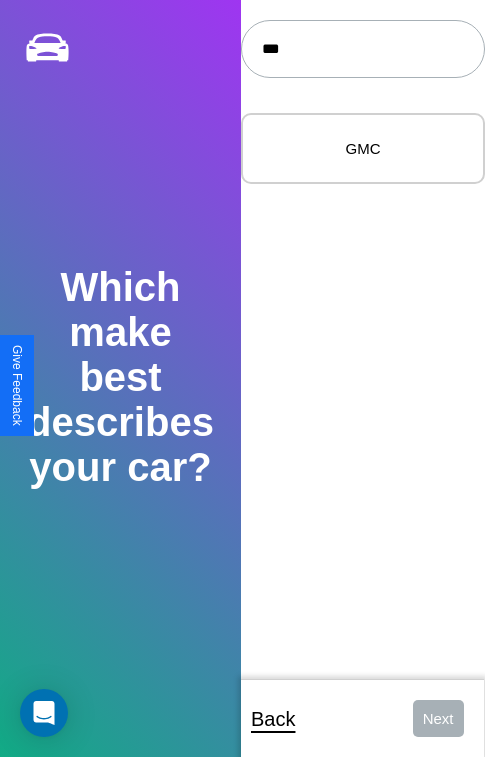 type on "***" 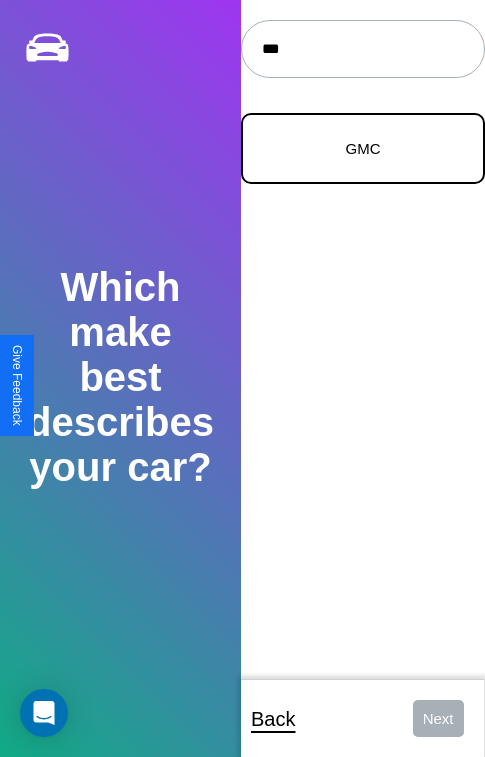 click on "GMC" at bounding box center (363, 148) 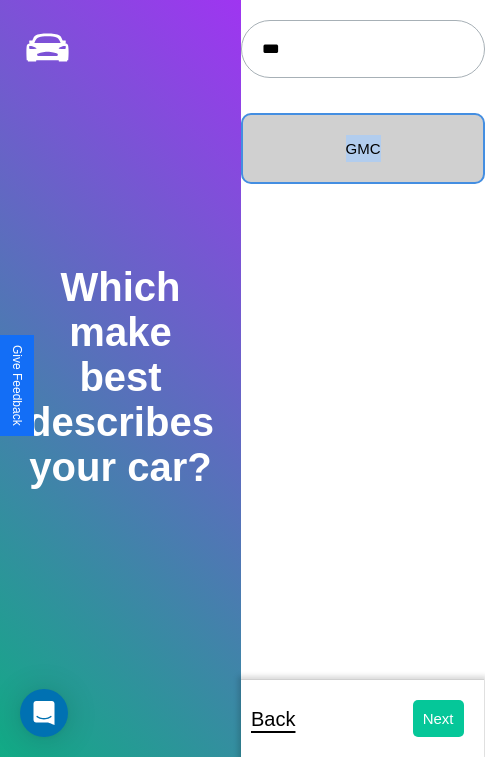 click on "Next" at bounding box center (438, 718) 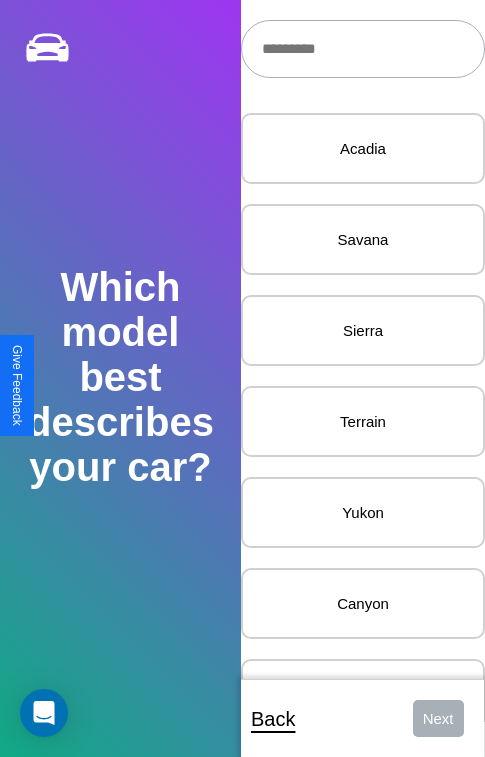 scroll, scrollTop: 27, scrollLeft: 0, axis: vertical 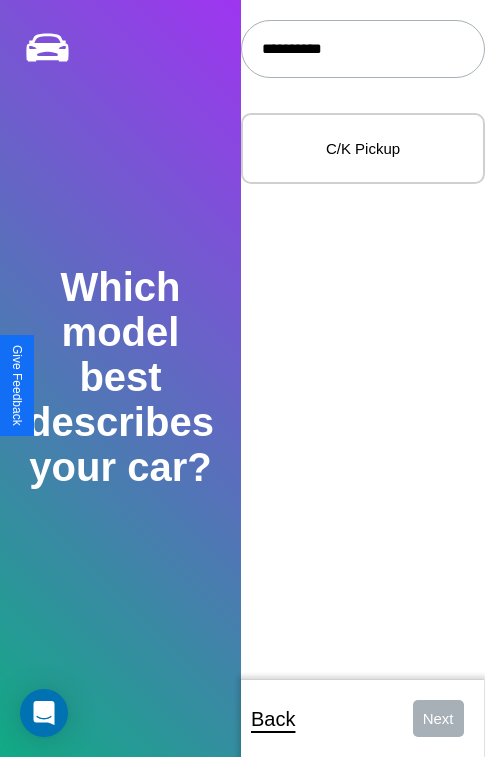 type on "**********" 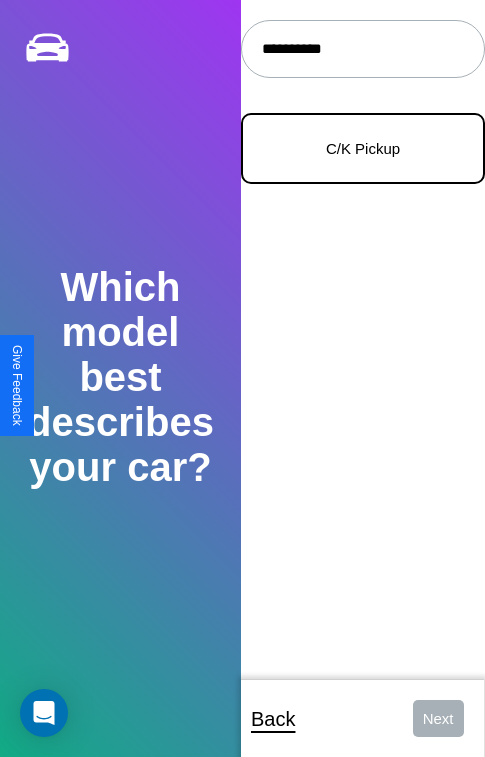 click on "C/K Pickup" at bounding box center (363, 148) 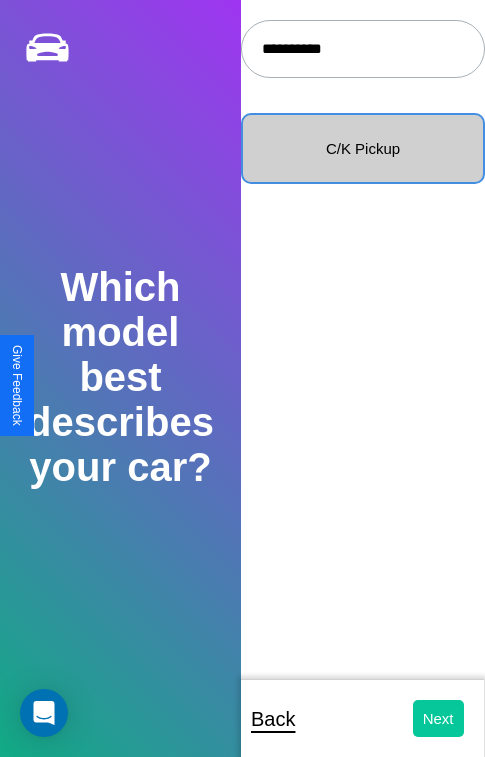 click on "Next" at bounding box center [438, 718] 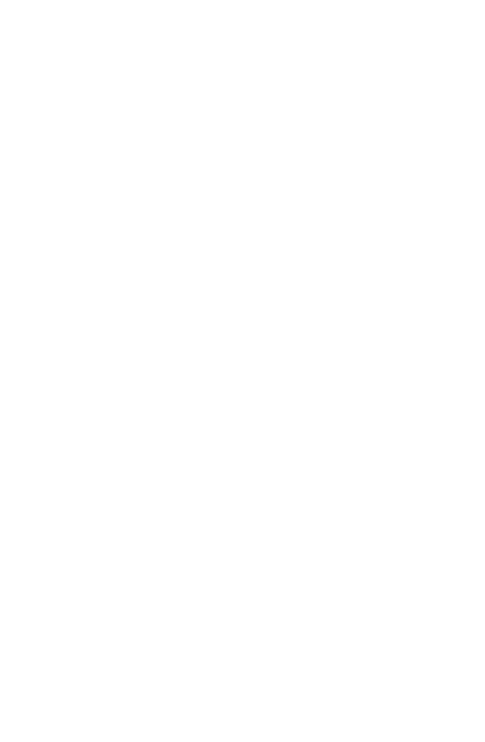 scroll, scrollTop: 0, scrollLeft: 0, axis: both 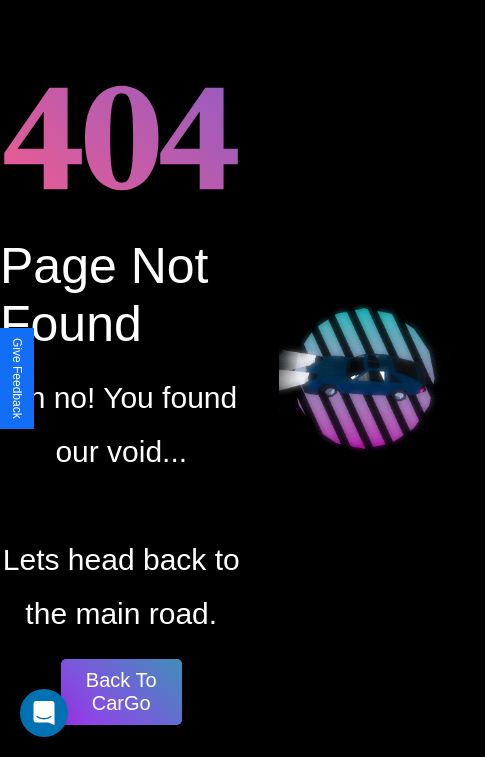 click on "Back To CarGo" at bounding box center (121, 692) 